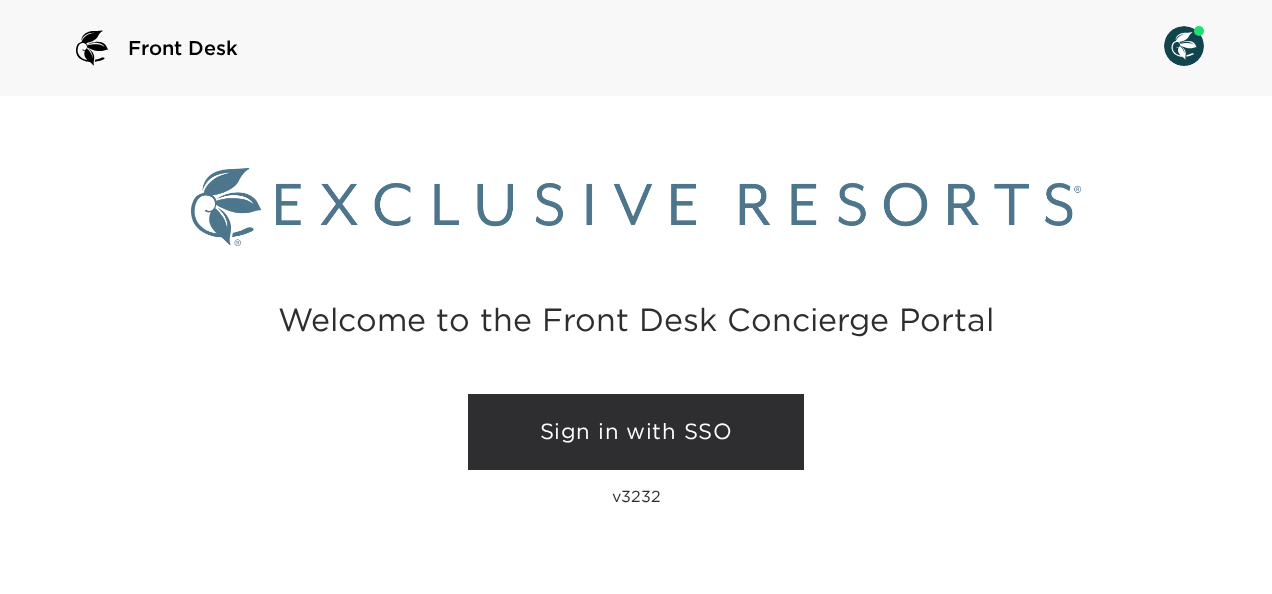 scroll, scrollTop: 0, scrollLeft: 0, axis: both 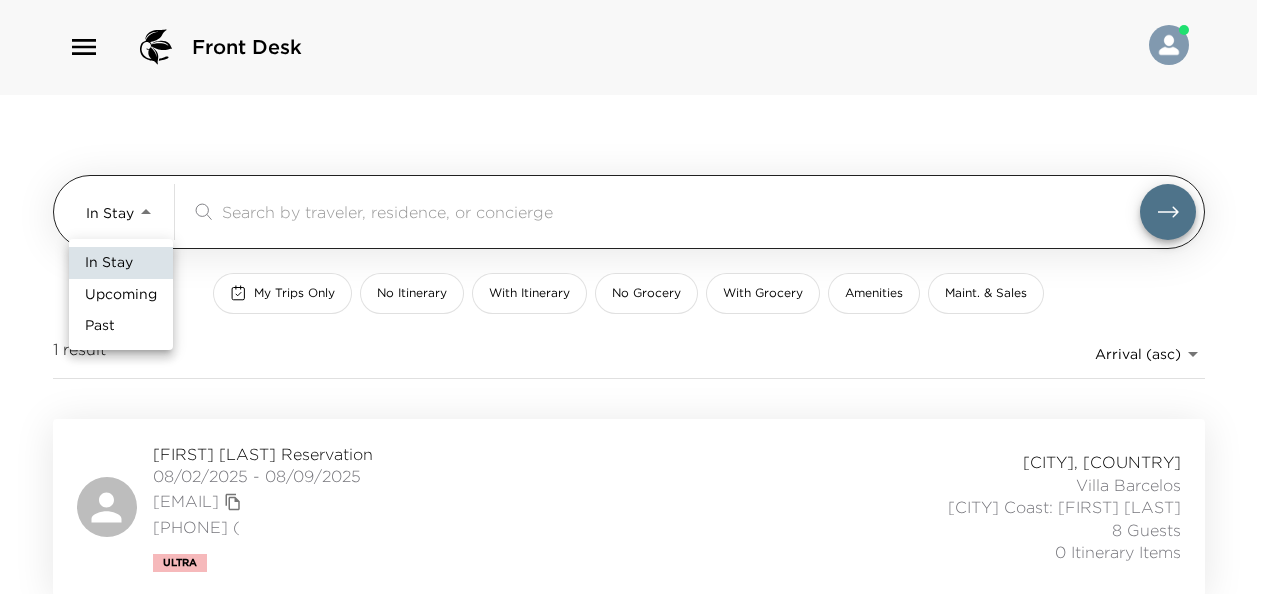 click on "Front Desk In Stay In-Stay ​ My Trips Only No Itinerary With Itinerary No Grocery With Grocery Amenities Maint. & Sales 1 result Arrival (asc) reservations_prod_arrival_asc David Hardesty Reservation 08/02/2025 - 08/09/2025 david@hardestyrealty.net 972.403.9933 ( Ultra Algarve, Portugal Villa Barcelos Algarve Coast: Troy Vigil 8 Guests 0 Itinerary Items In Stay Upcoming Past" at bounding box center [636, 296] 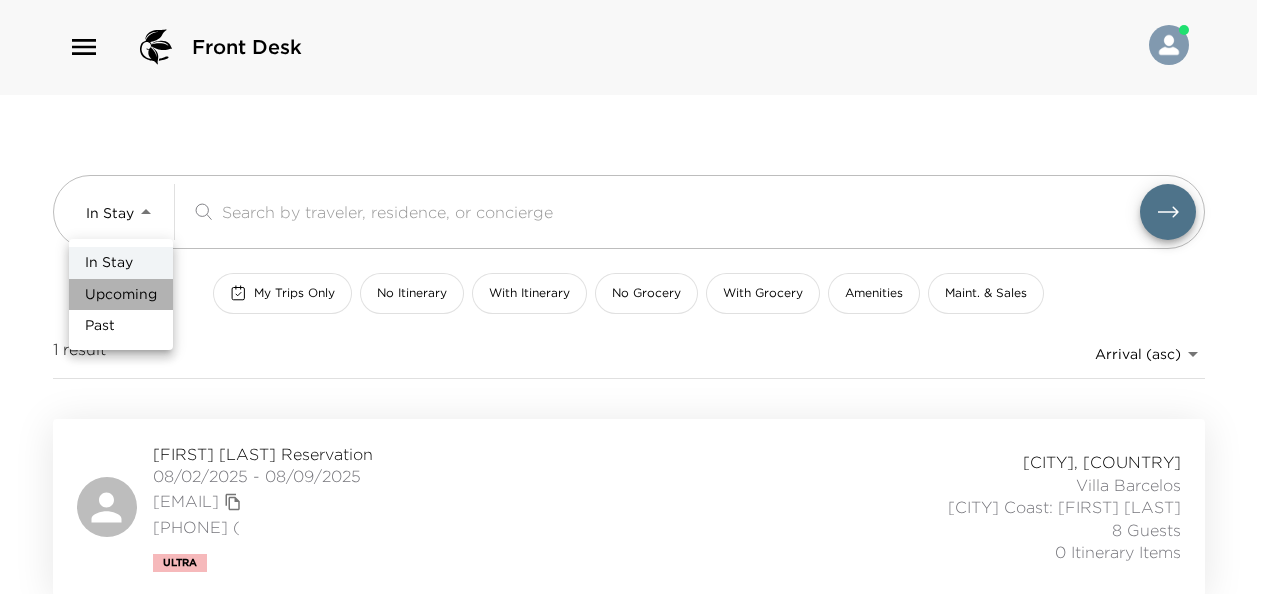 click on "Upcoming" at bounding box center [121, 295] 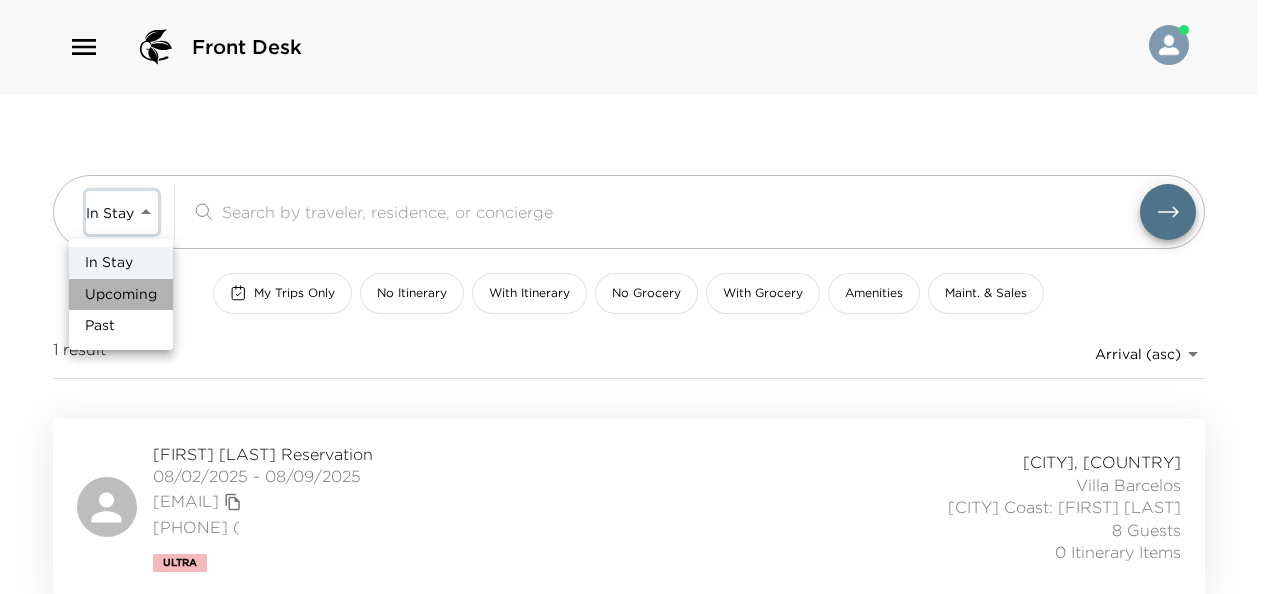 type on "Upcoming" 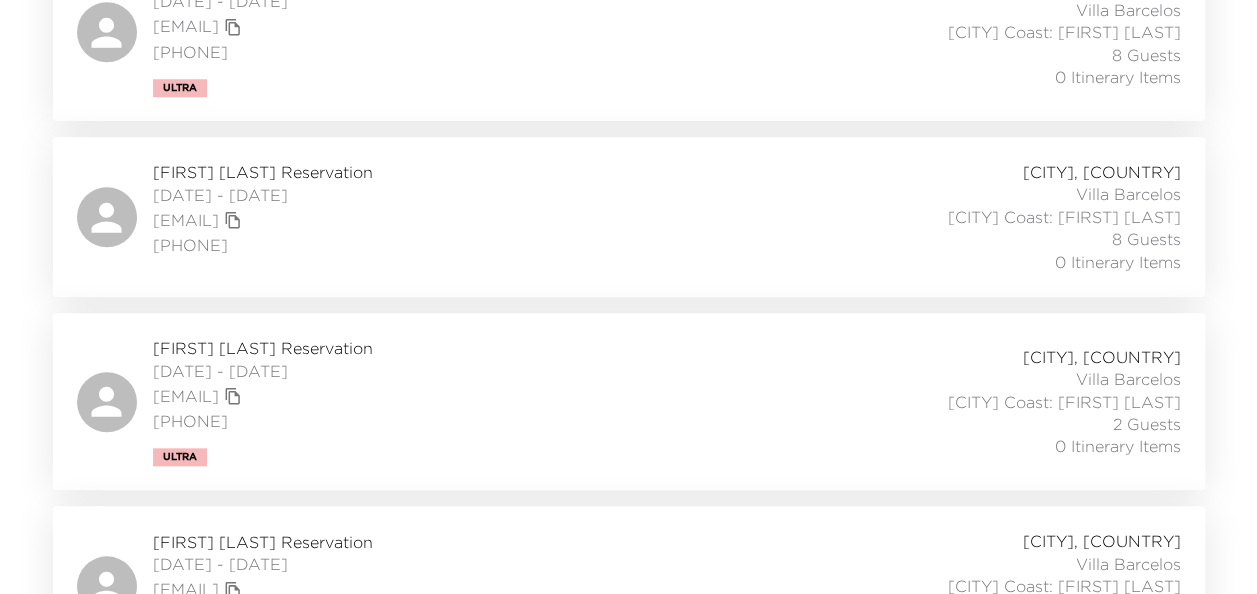 scroll, scrollTop: 830, scrollLeft: 0, axis: vertical 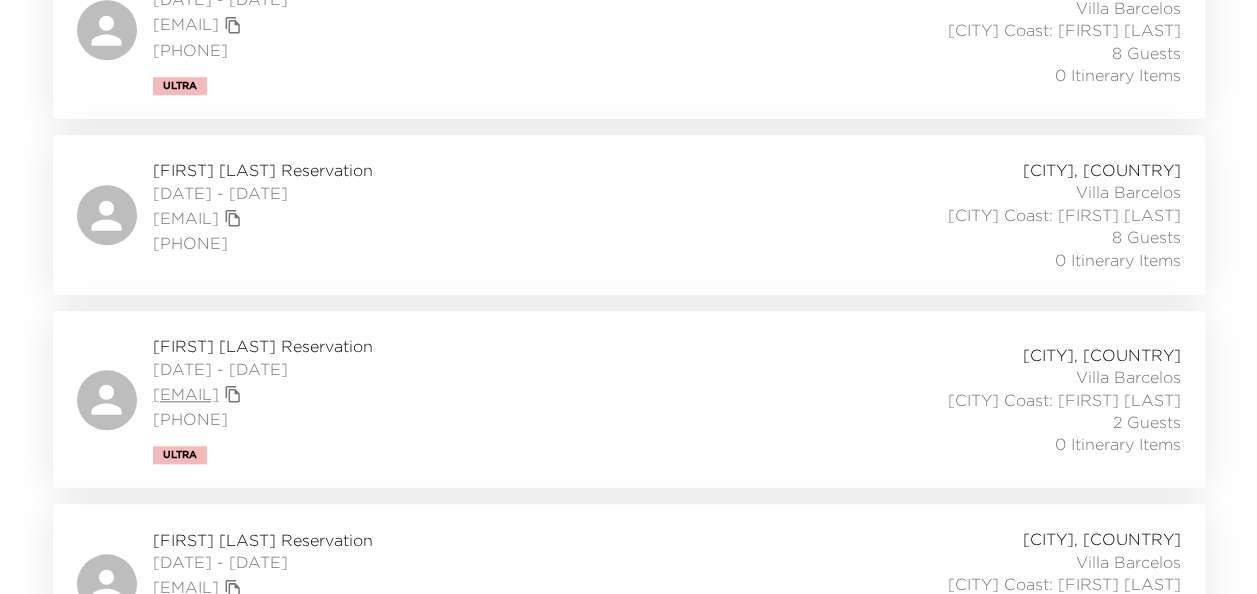 click on "kimberlyrwasson@gmail.com" at bounding box center [186, 394] 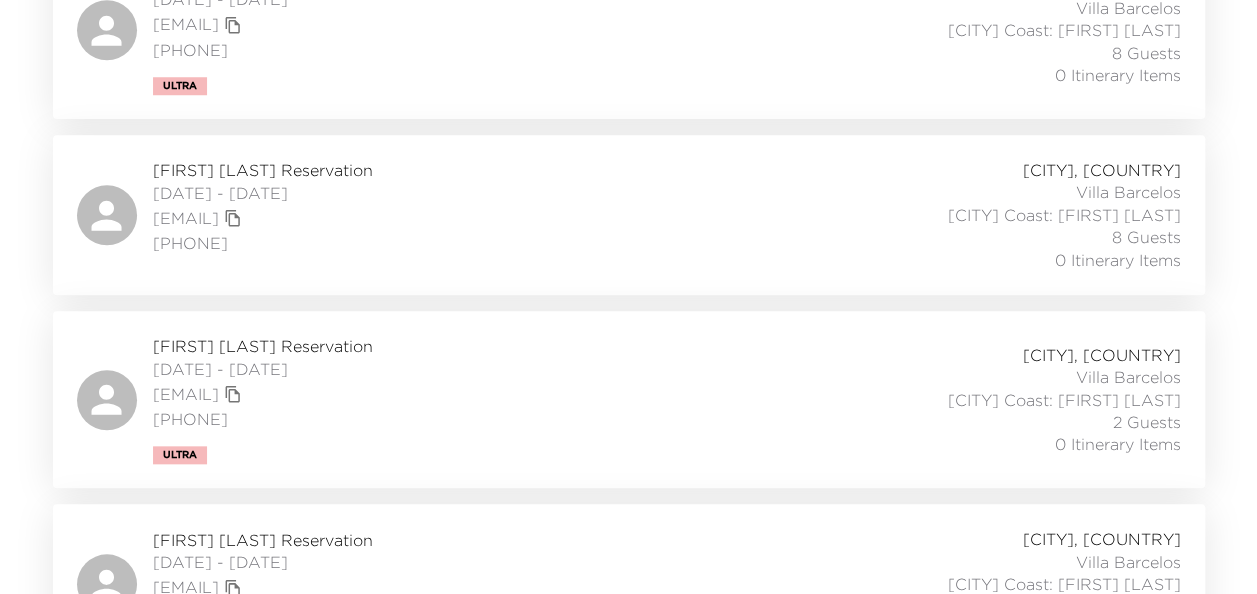 click on "Kimberly Wasson Reservation" at bounding box center [263, 346] 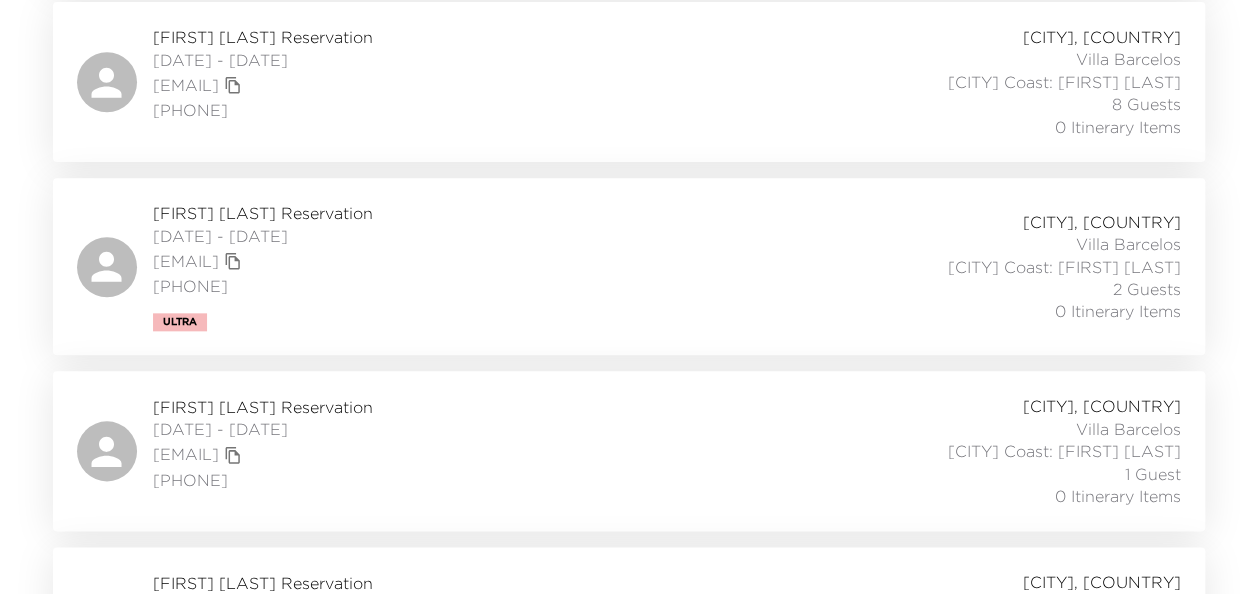 scroll, scrollTop: 964, scrollLeft: 0, axis: vertical 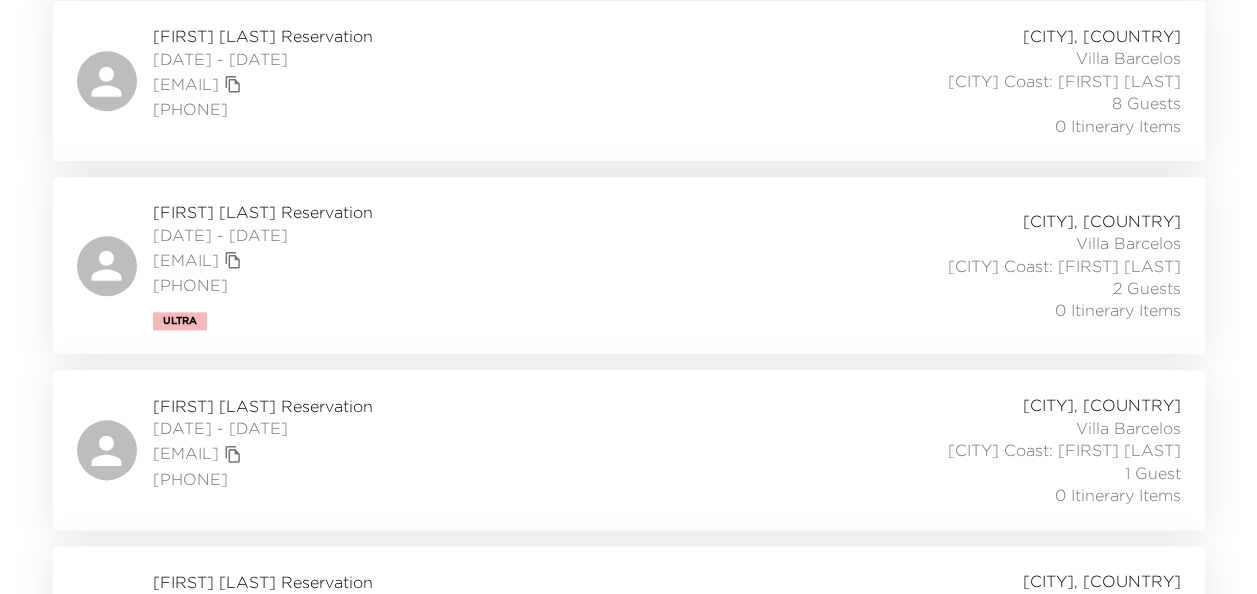 click on "Gwen Keiser Reservation" at bounding box center [263, 36] 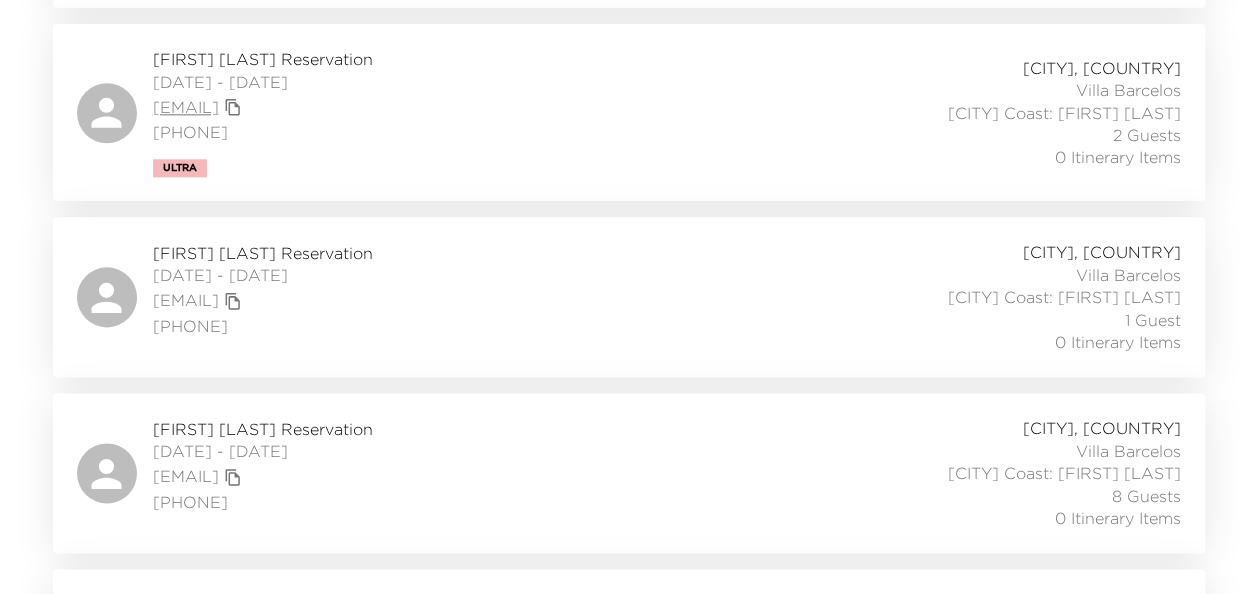 scroll, scrollTop: 1267, scrollLeft: 0, axis: vertical 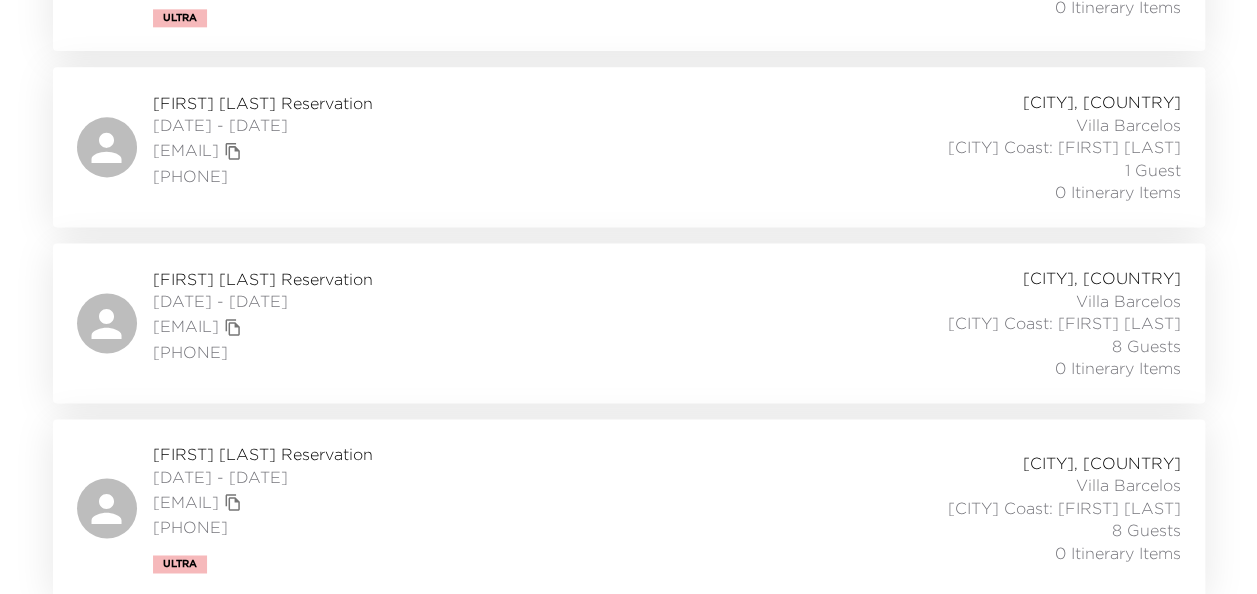 click 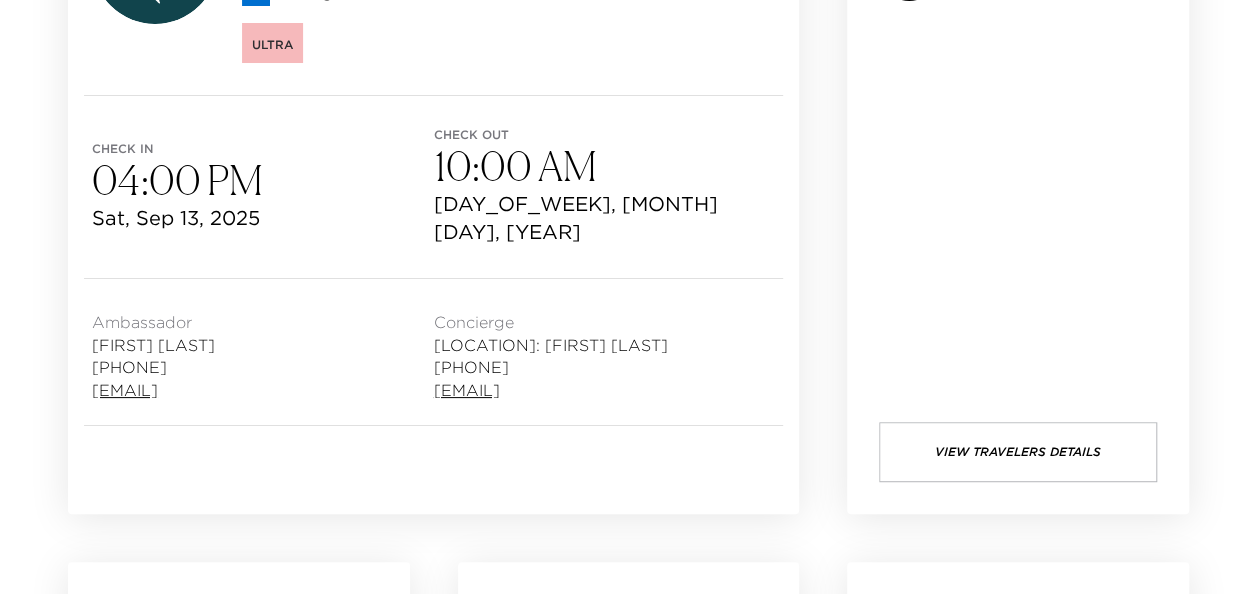 scroll, scrollTop: 426, scrollLeft: 0, axis: vertical 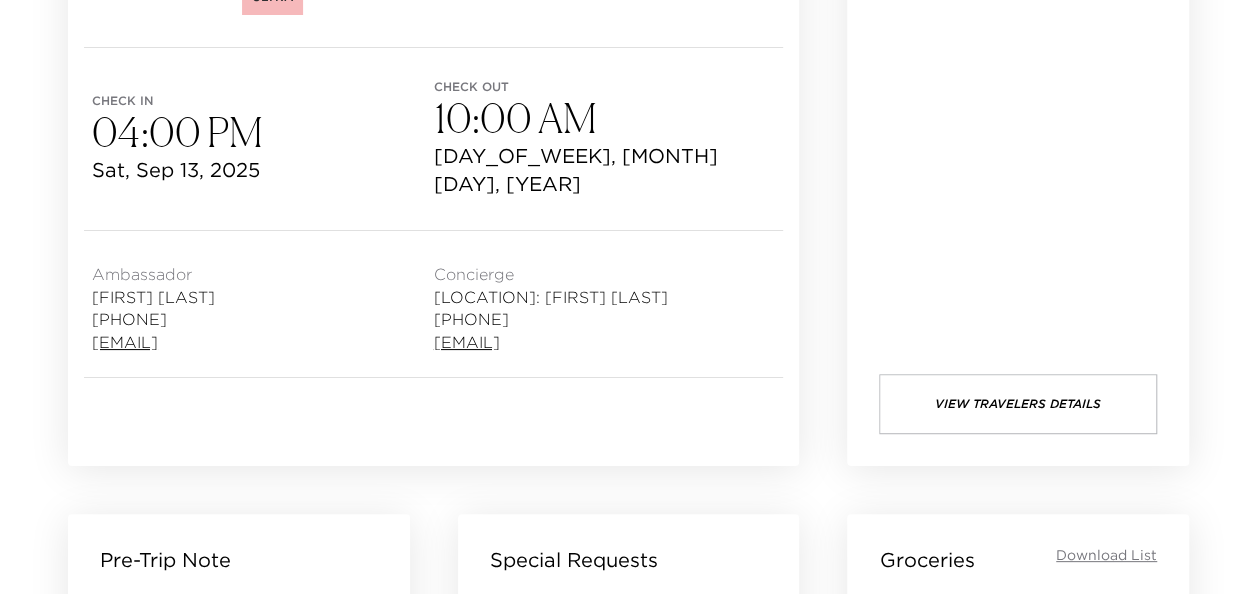 drag, startPoint x: 384, startPoint y: 318, endPoint x: 94, endPoint y: 324, distance: 290.06207 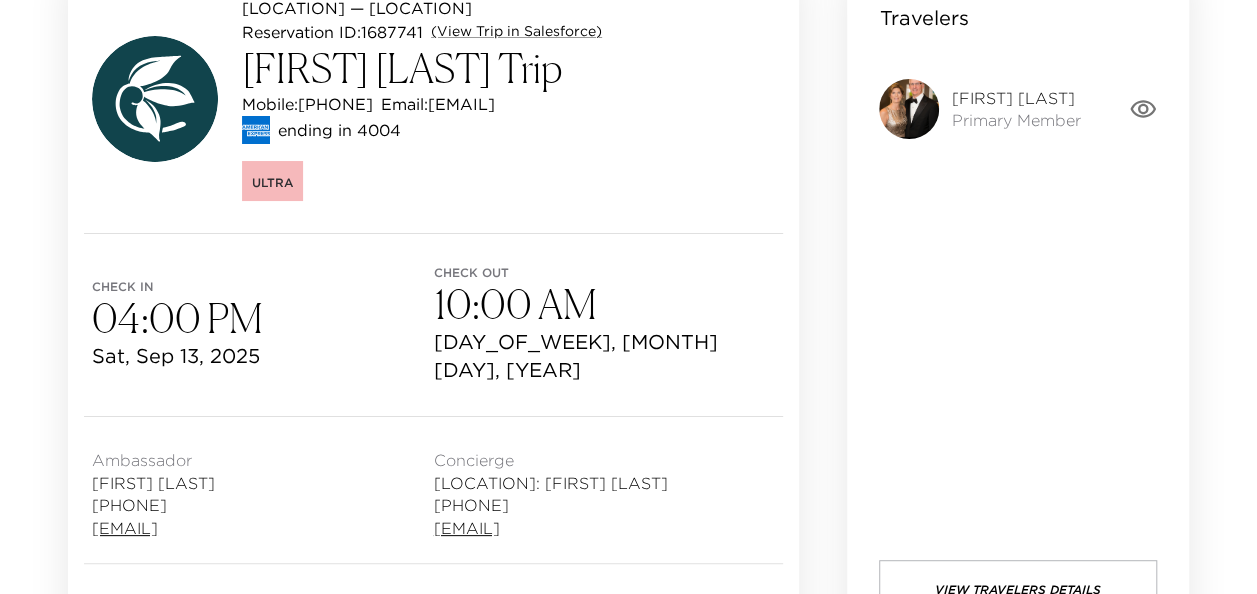 scroll, scrollTop: 0, scrollLeft: 0, axis: both 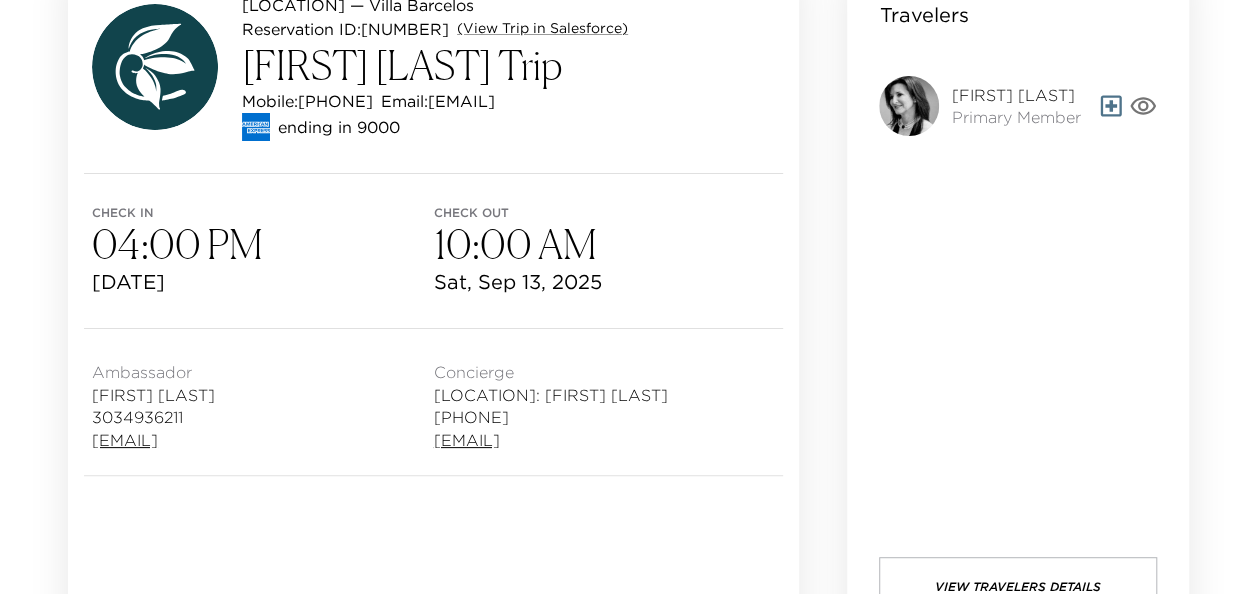 drag, startPoint x: 355, startPoint y: 438, endPoint x: 5, endPoint y: 433, distance: 350.0357 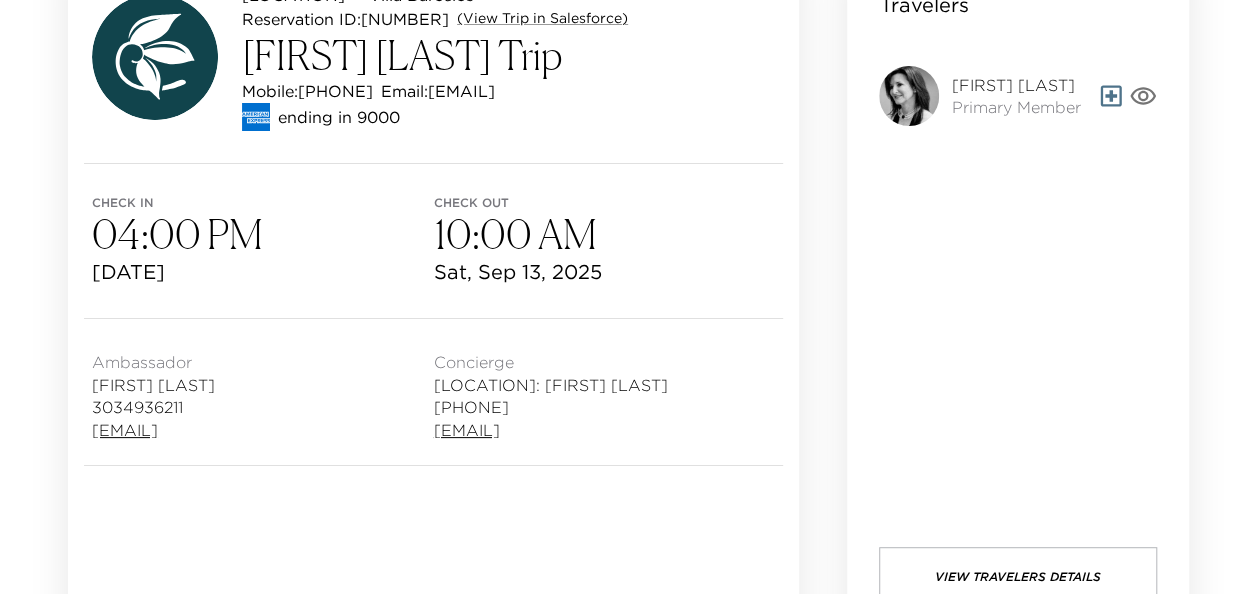 scroll, scrollTop: 219, scrollLeft: 0, axis: vertical 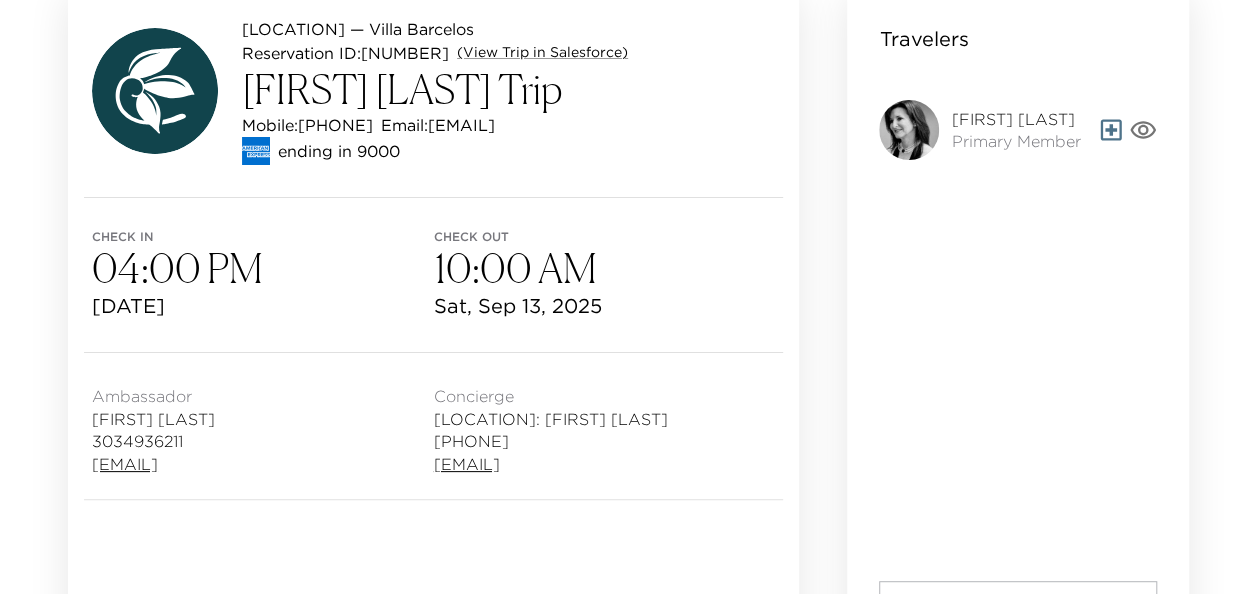 drag, startPoint x: 617, startPoint y: 121, endPoint x: 461, endPoint y: 117, distance: 156.05127 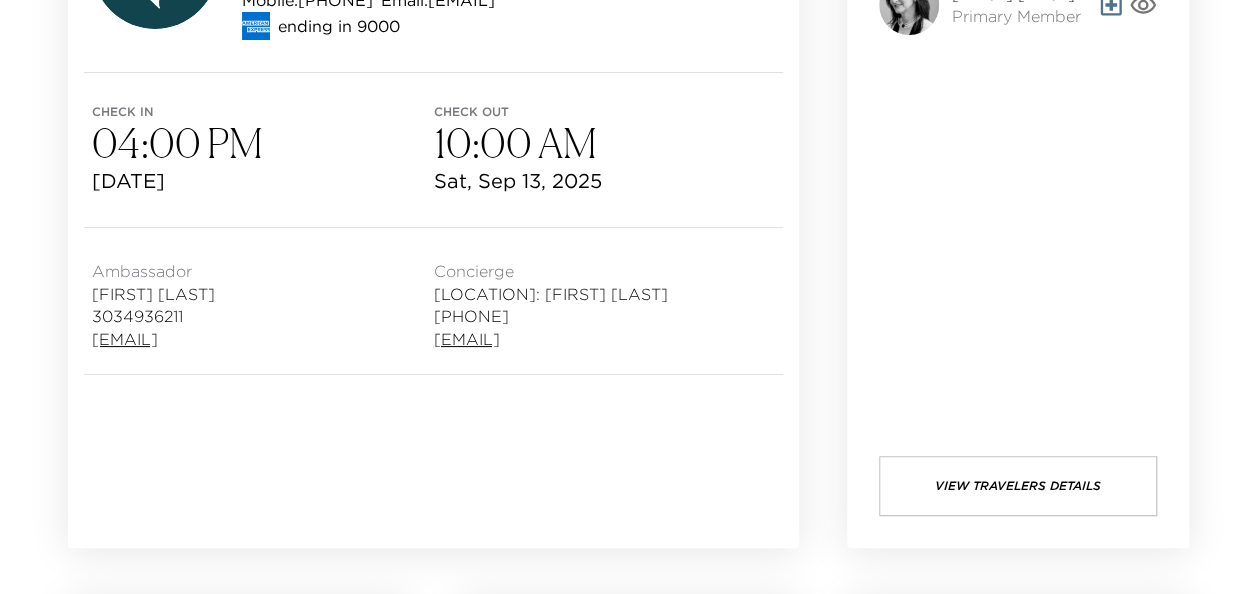scroll, scrollTop: 345, scrollLeft: 0, axis: vertical 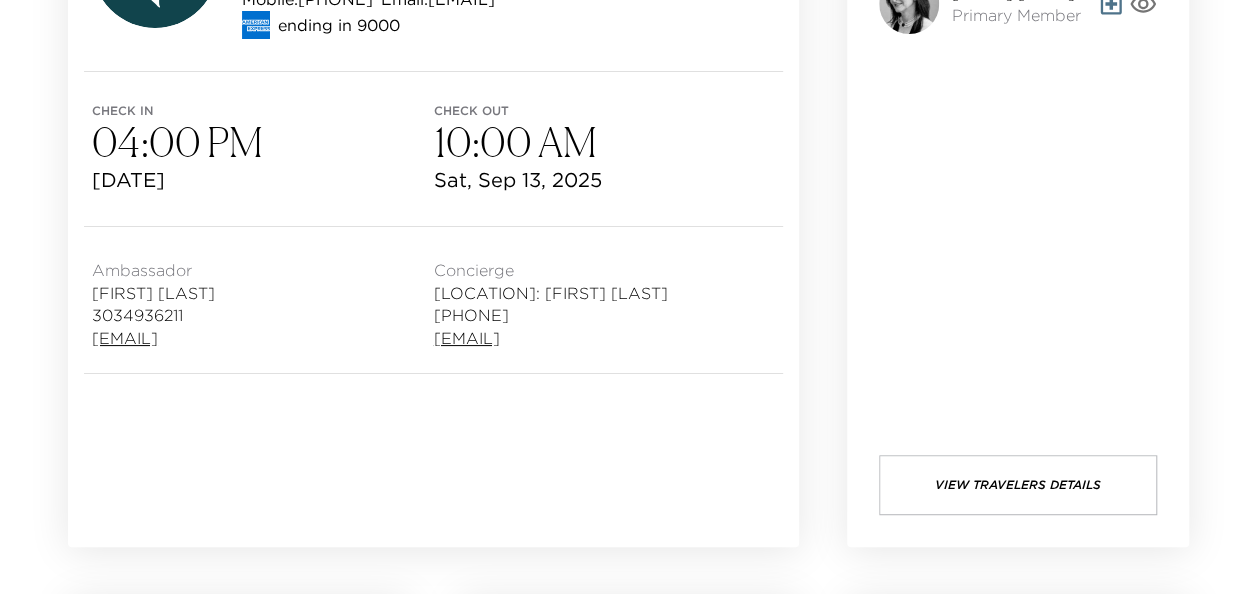 drag, startPoint x: 349, startPoint y: 341, endPoint x: 70, endPoint y: 353, distance: 279.25793 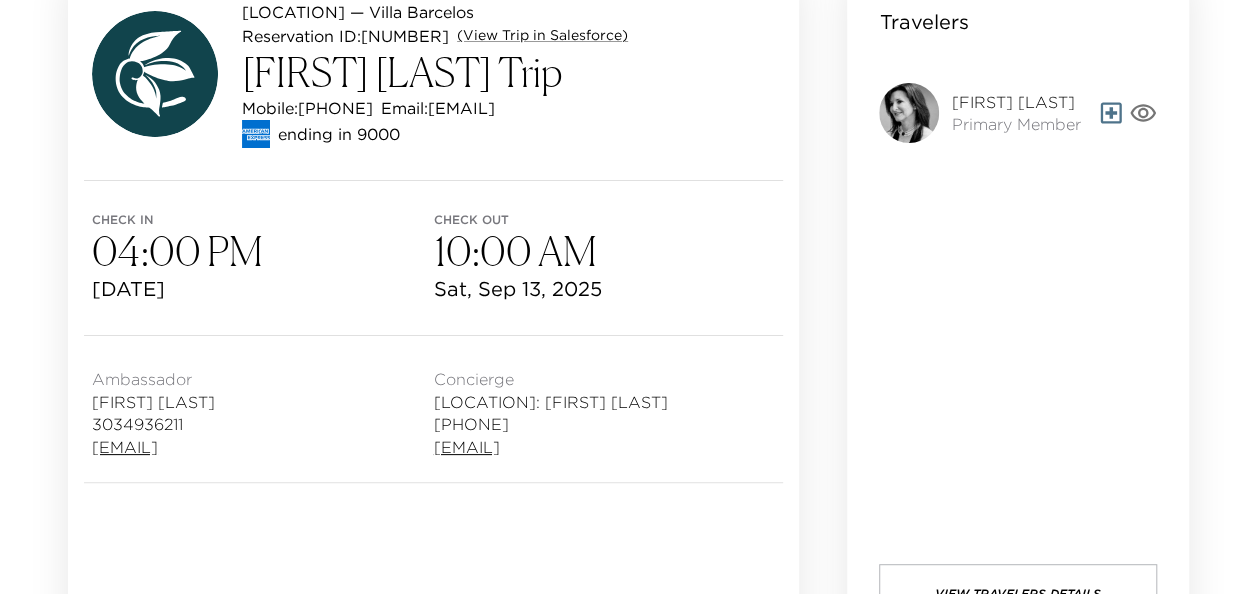 scroll, scrollTop: 234, scrollLeft: 0, axis: vertical 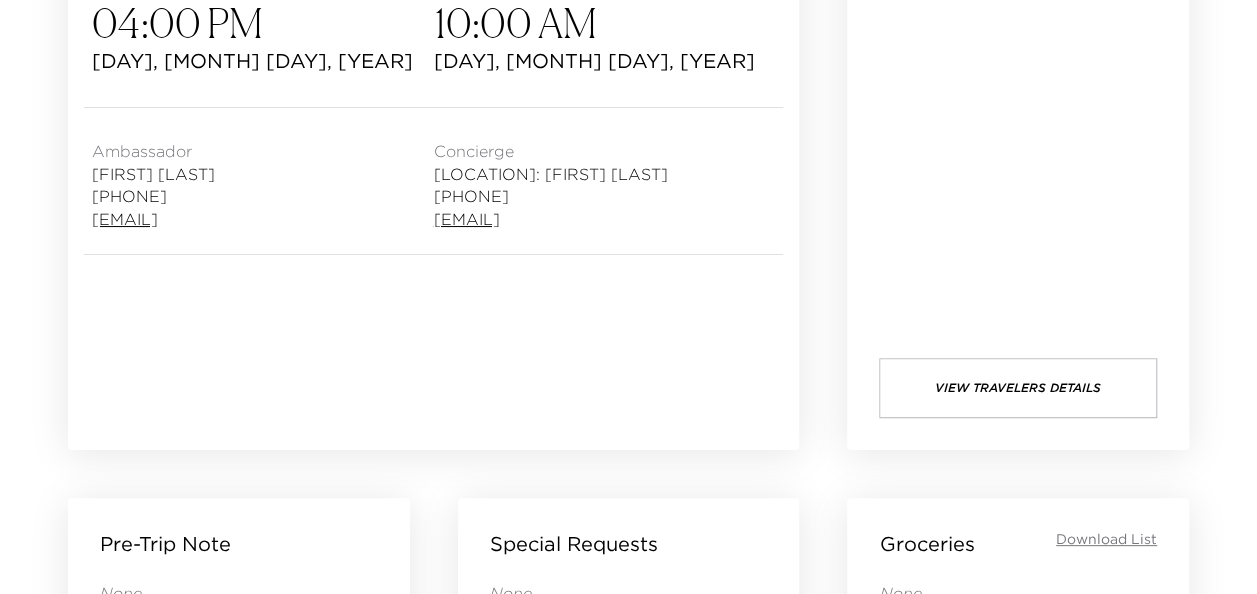 click on "[EMAIL]" at bounding box center [153, 219] 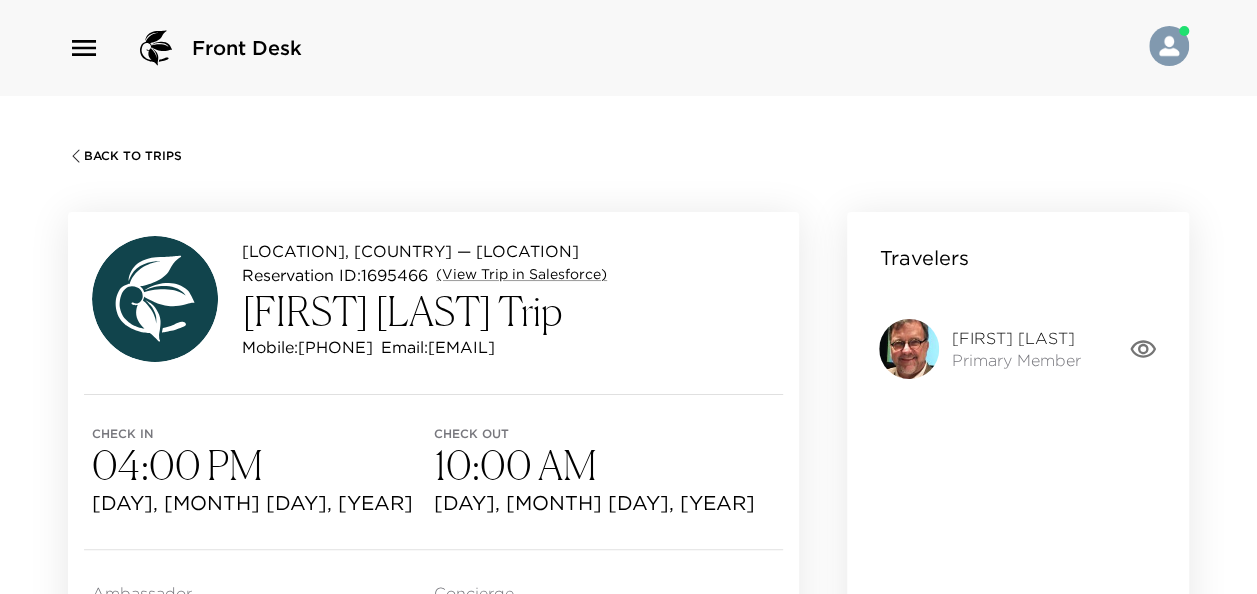 scroll, scrollTop: 38, scrollLeft: 0, axis: vertical 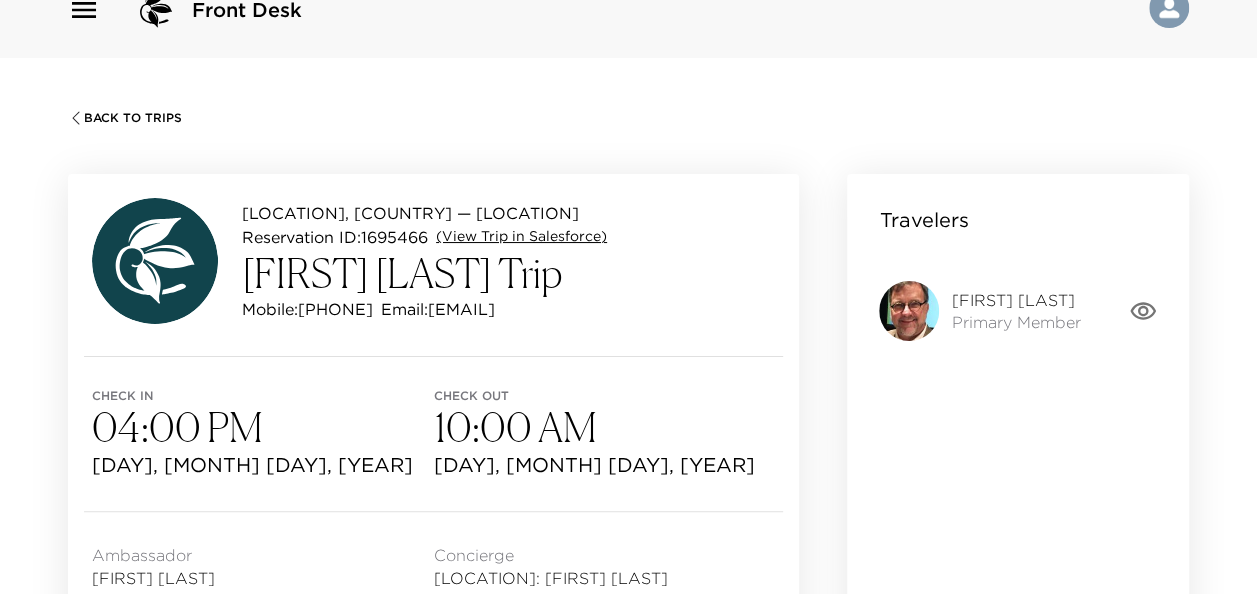 click on "(View Trip in Salesforce)" at bounding box center (521, 237) 